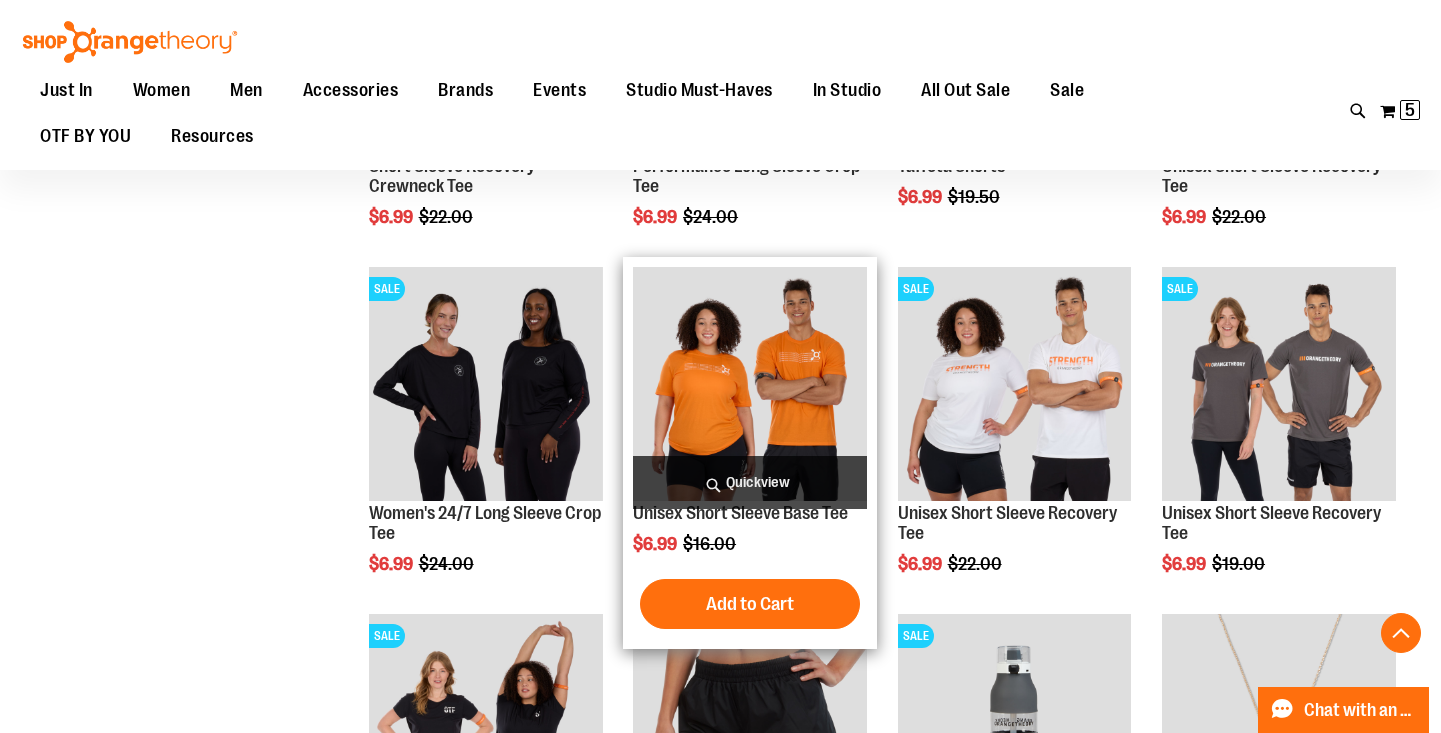 scroll, scrollTop: 3244, scrollLeft: 0, axis: vertical 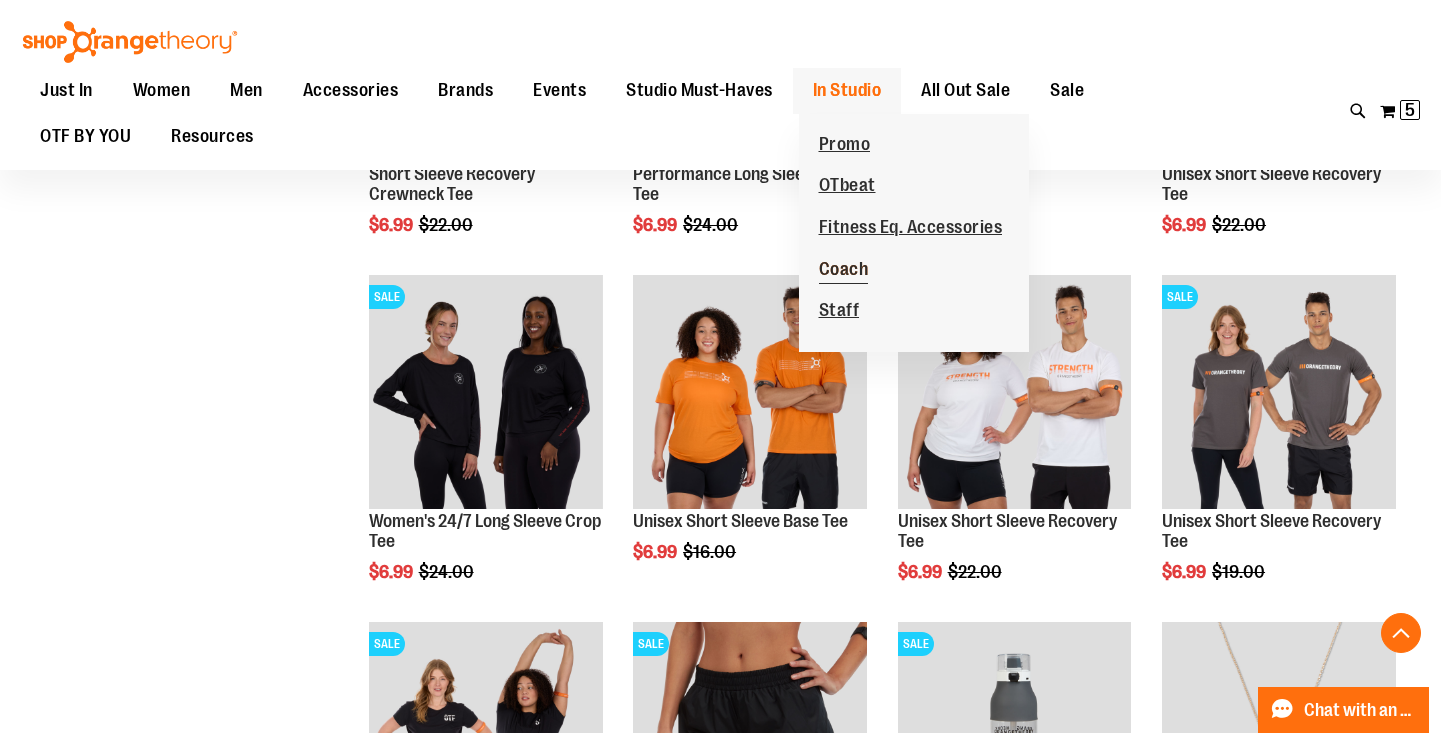 click on "Coach" at bounding box center (844, 271) 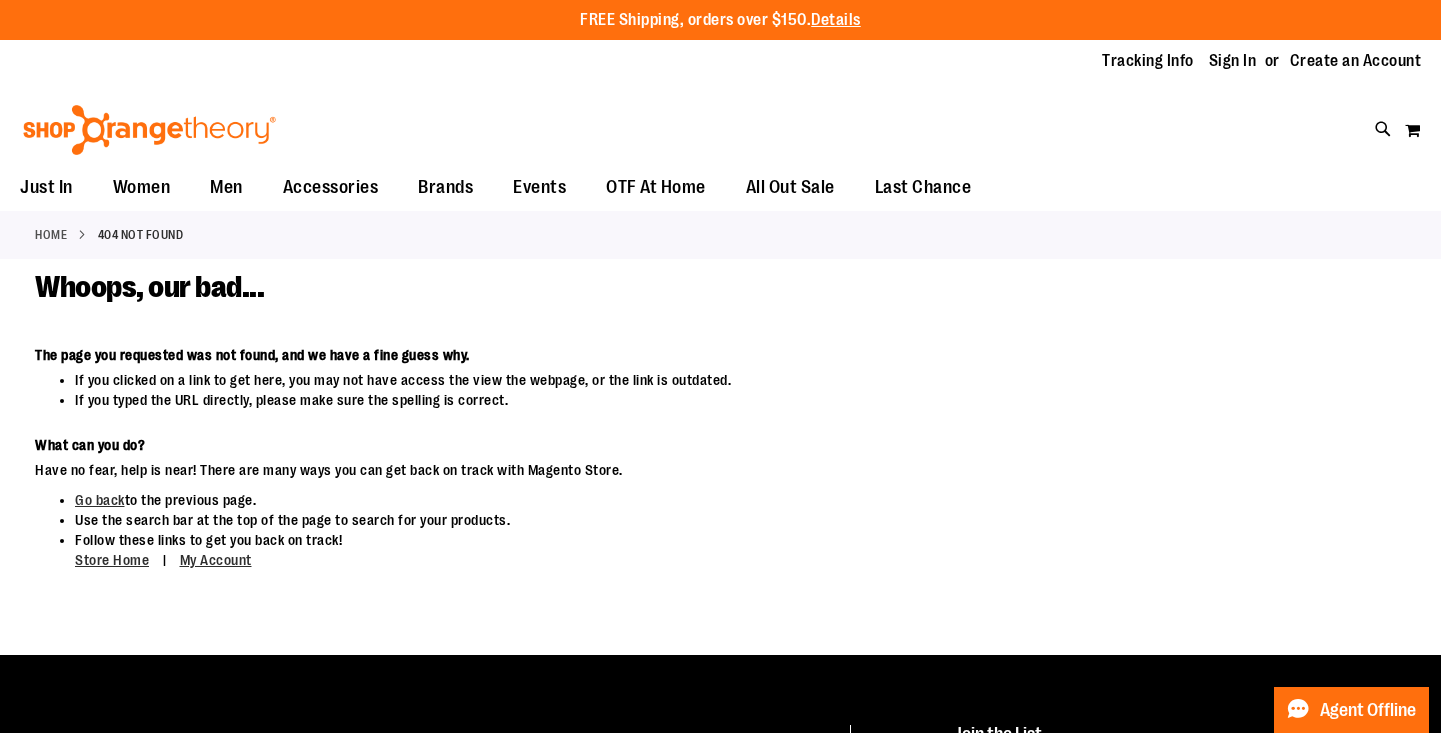 scroll, scrollTop: 0, scrollLeft: 0, axis: both 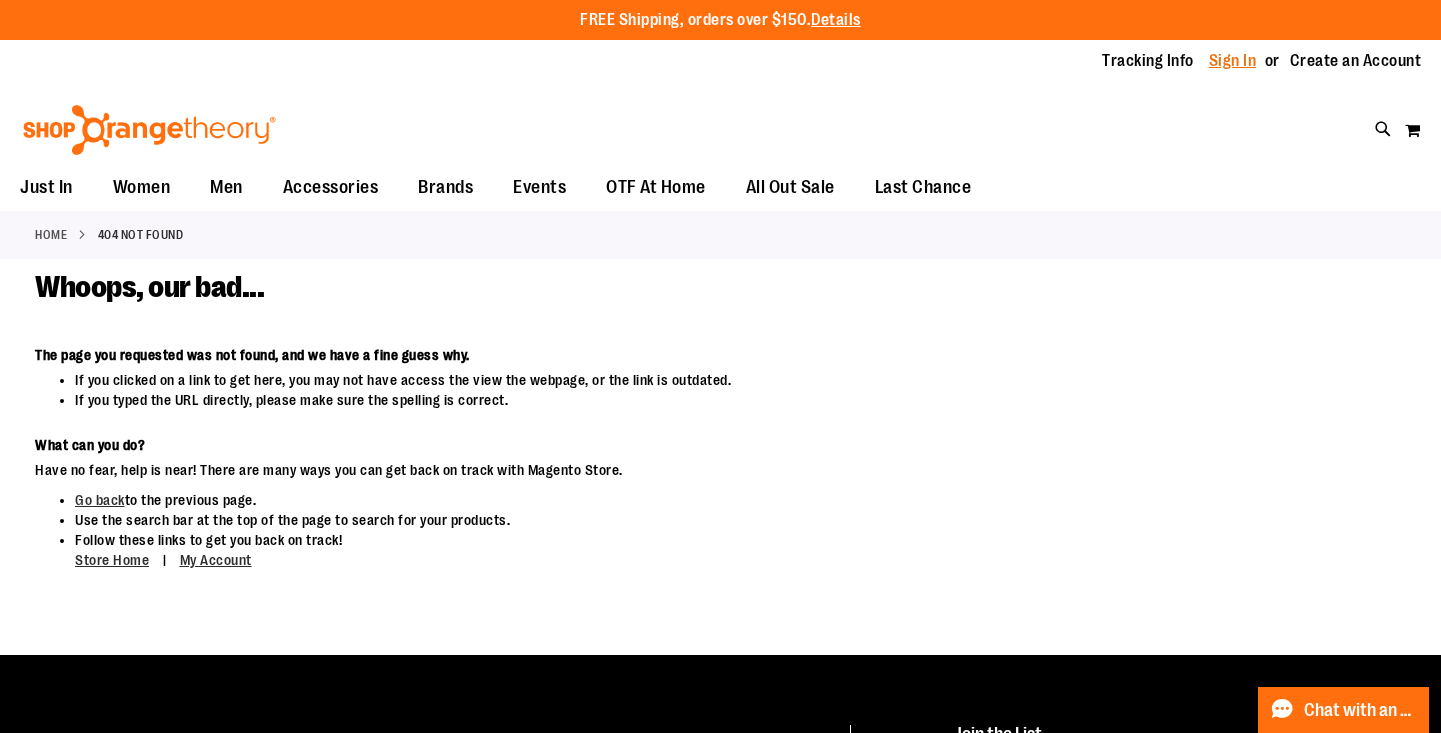 click on "Sign In" at bounding box center [1233, 61] 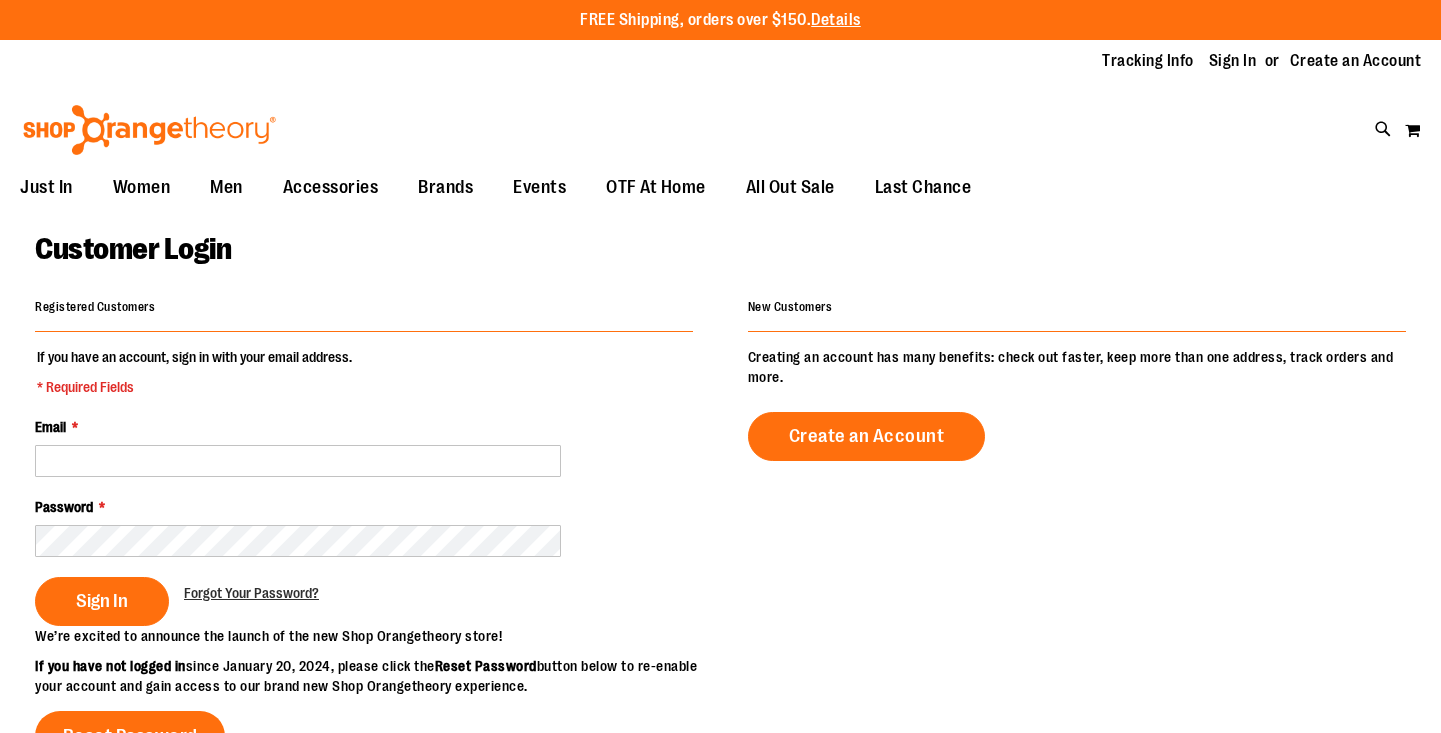 scroll, scrollTop: 0, scrollLeft: 0, axis: both 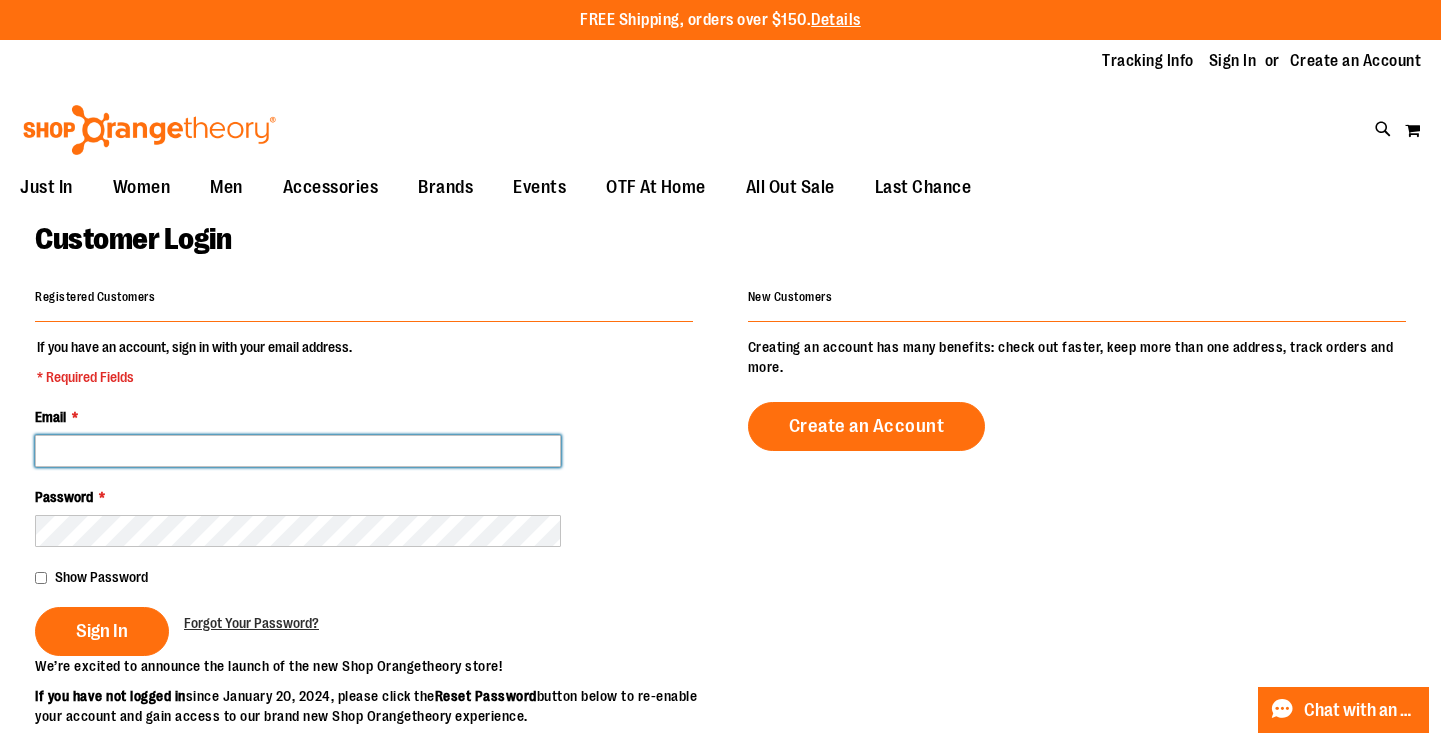 type on "**********" 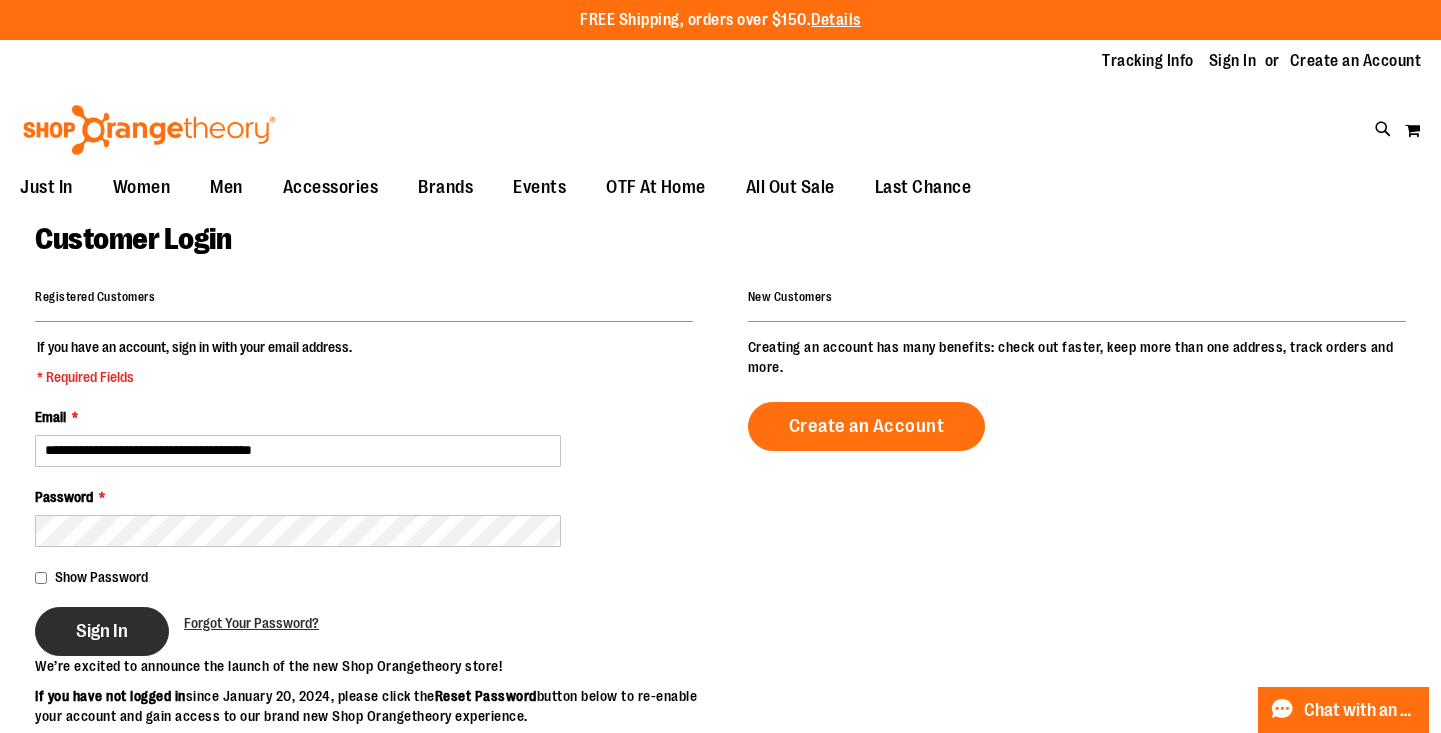 click on "Sign In" at bounding box center [102, 631] 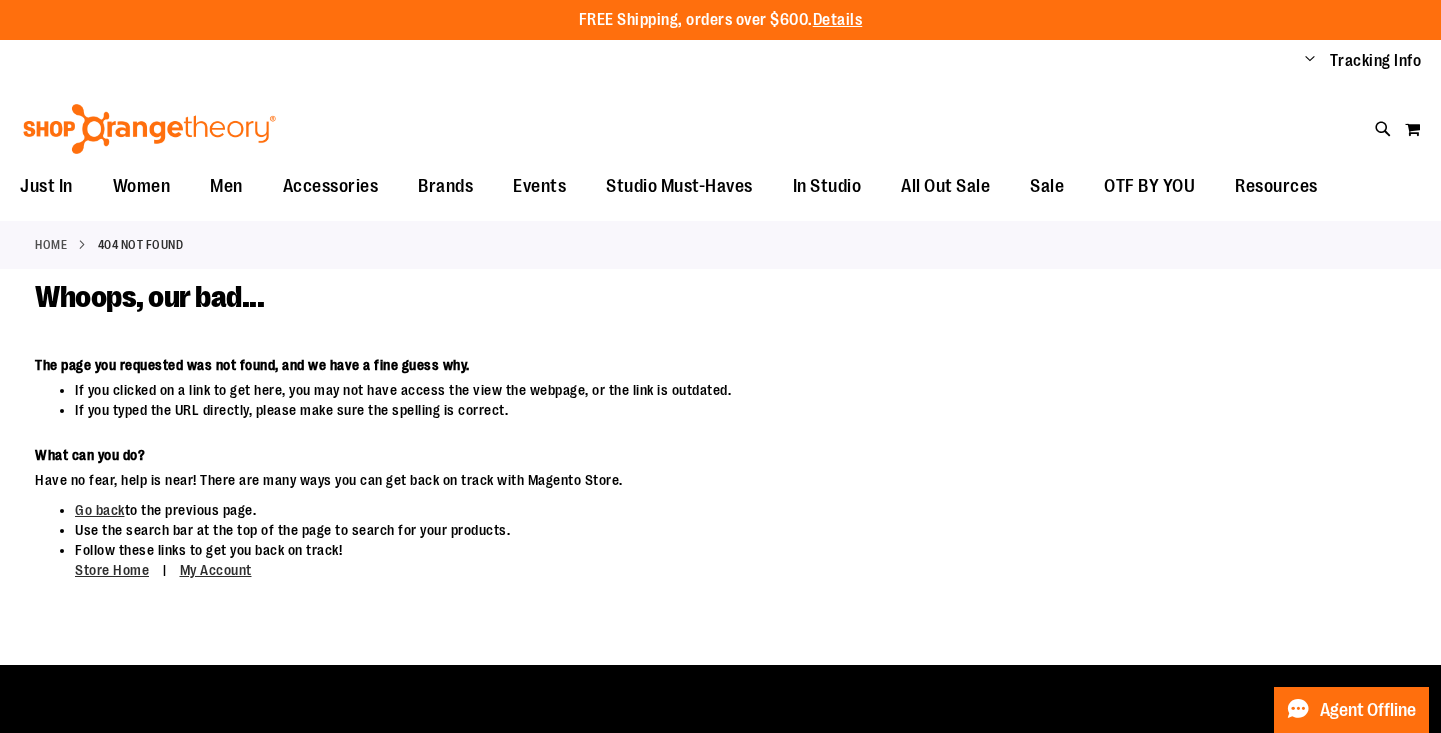scroll, scrollTop: 0, scrollLeft: 0, axis: both 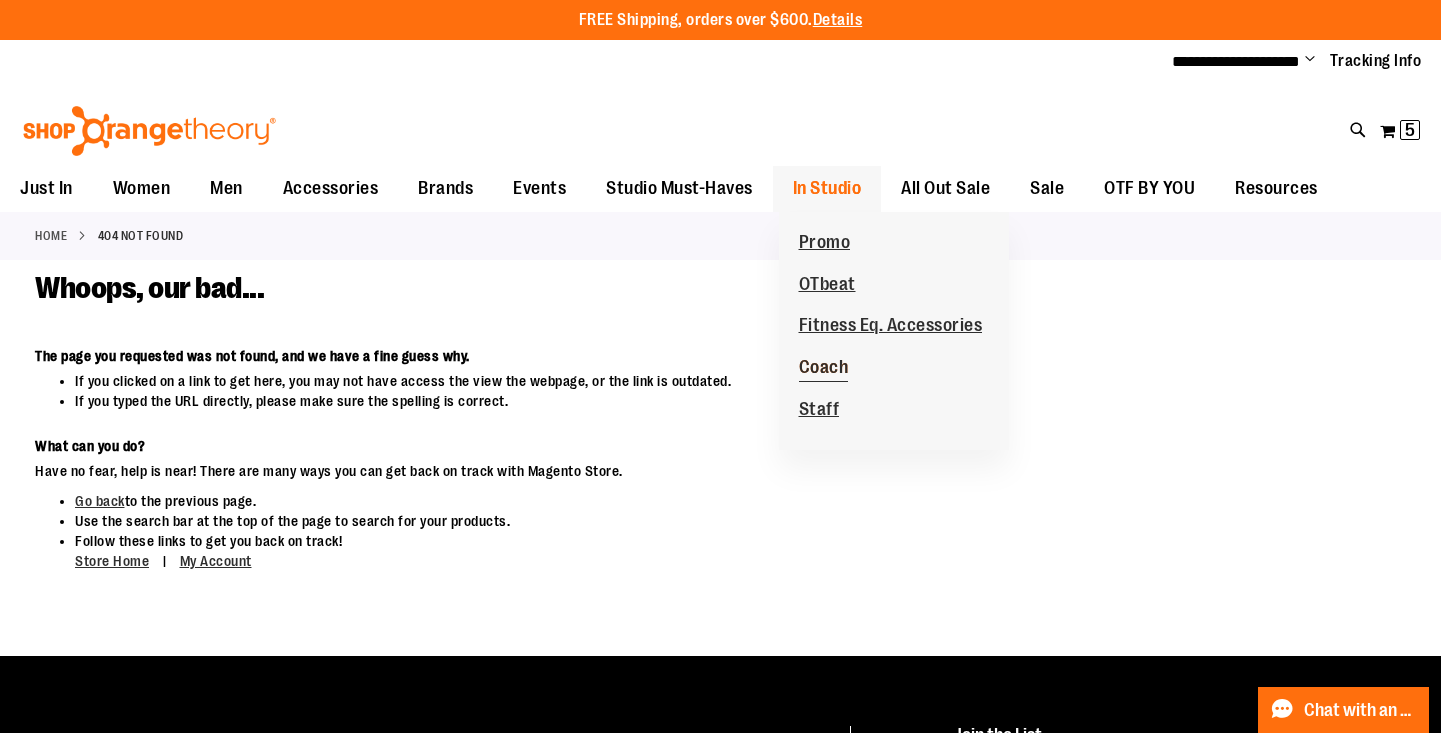click on "Coach" at bounding box center [824, 369] 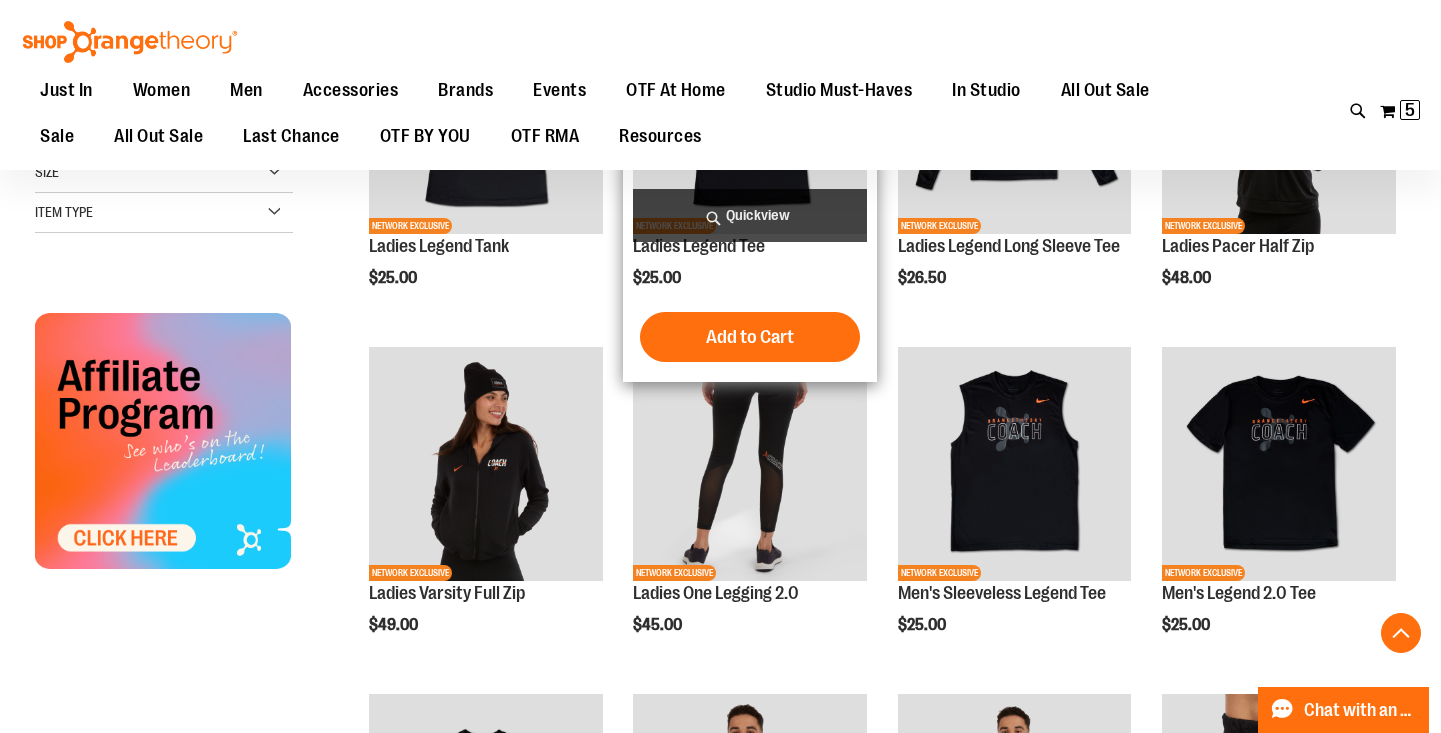 scroll, scrollTop: 522, scrollLeft: 0, axis: vertical 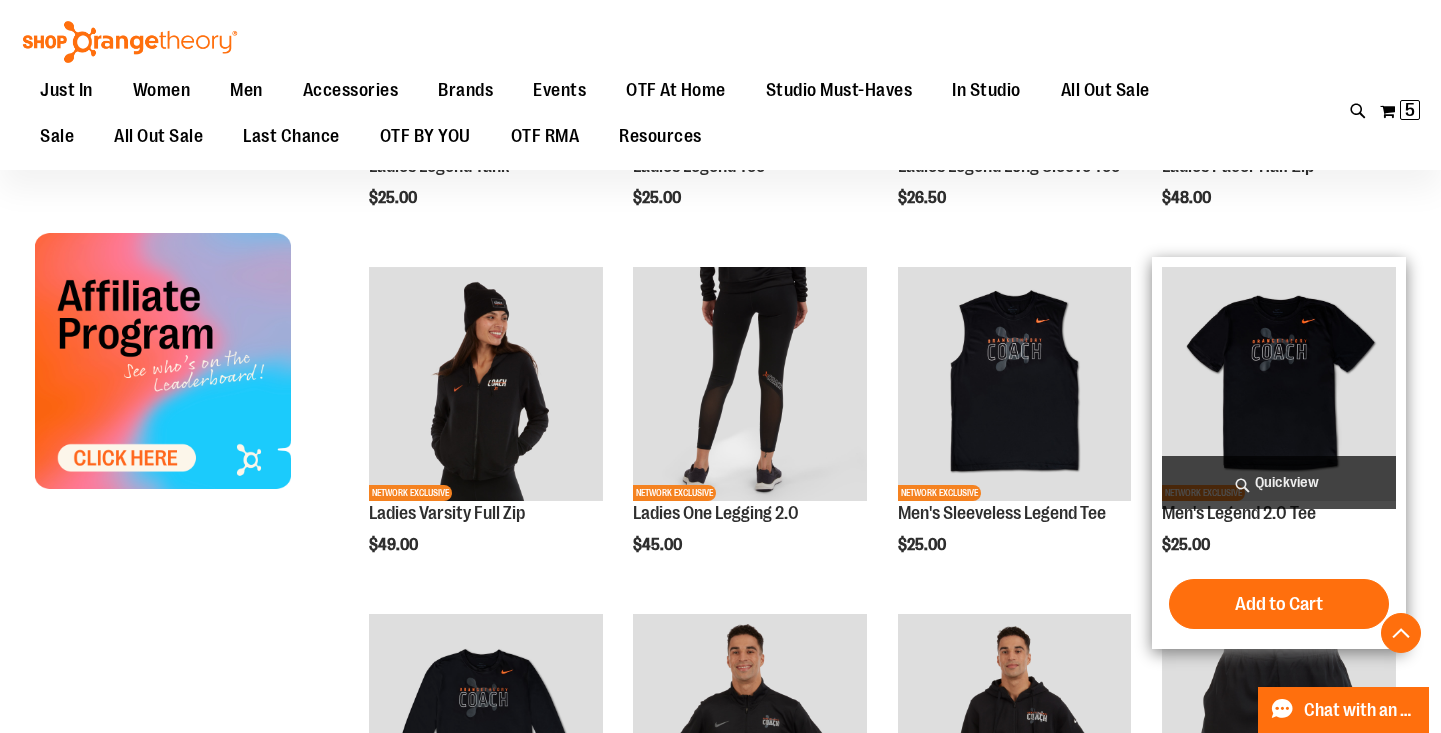 click at bounding box center [1279, 384] 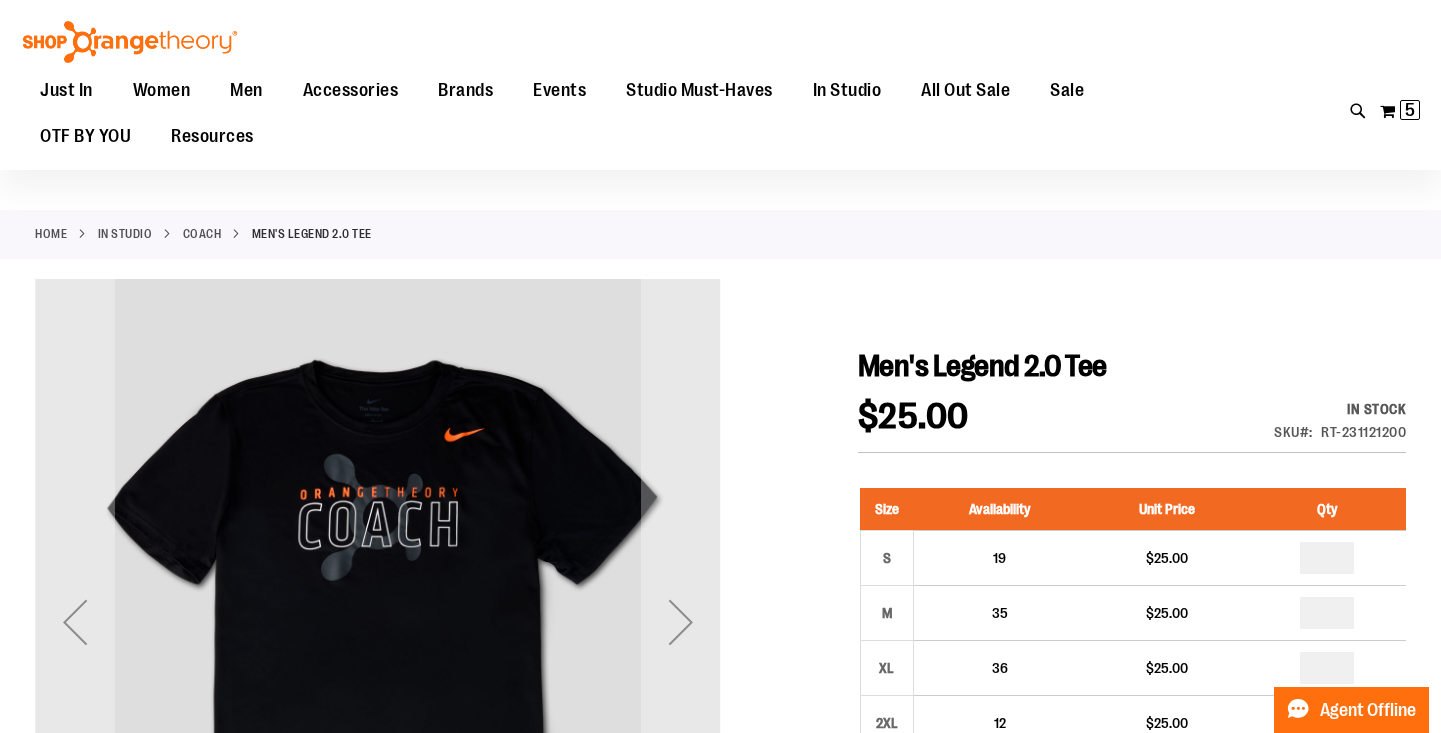 scroll, scrollTop: 185, scrollLeft: 0, axis: vertical 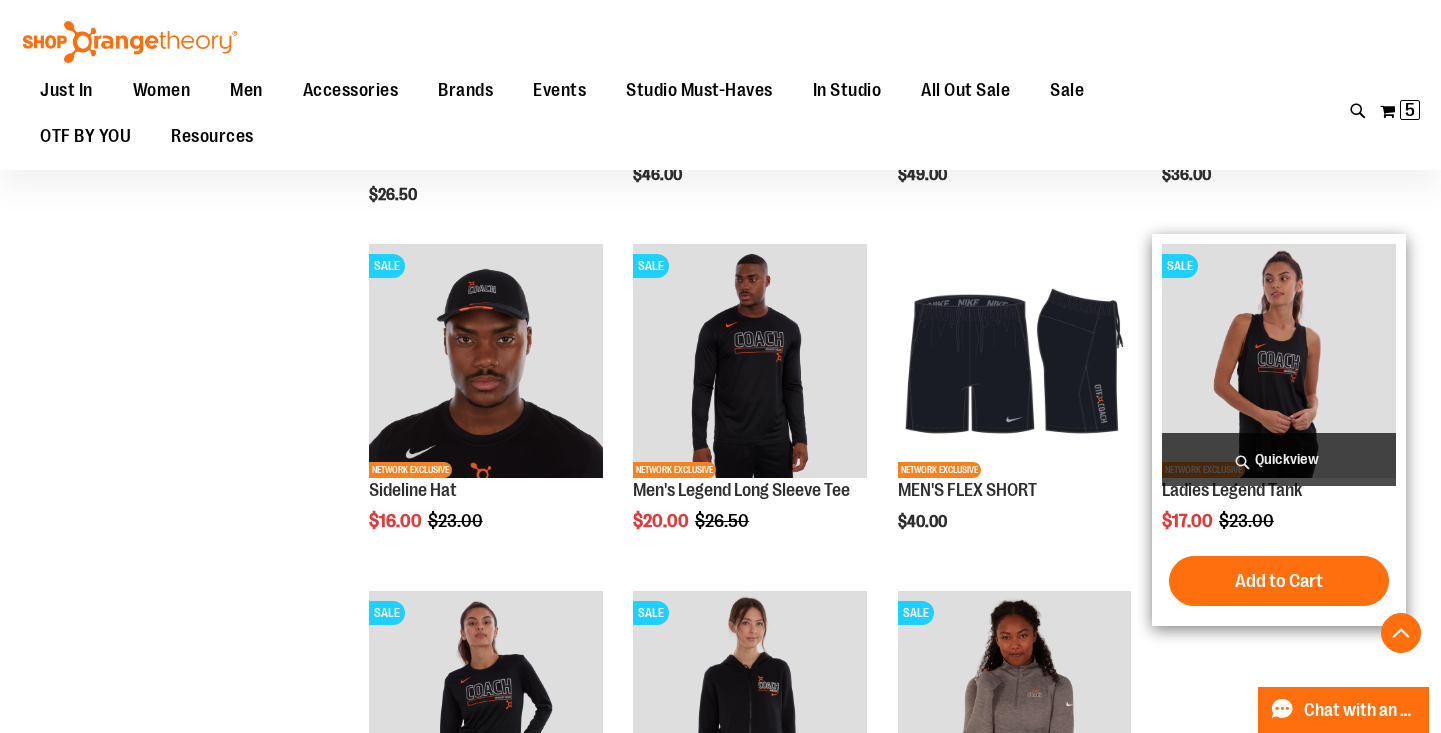 click at bounding box center (1279, 361) 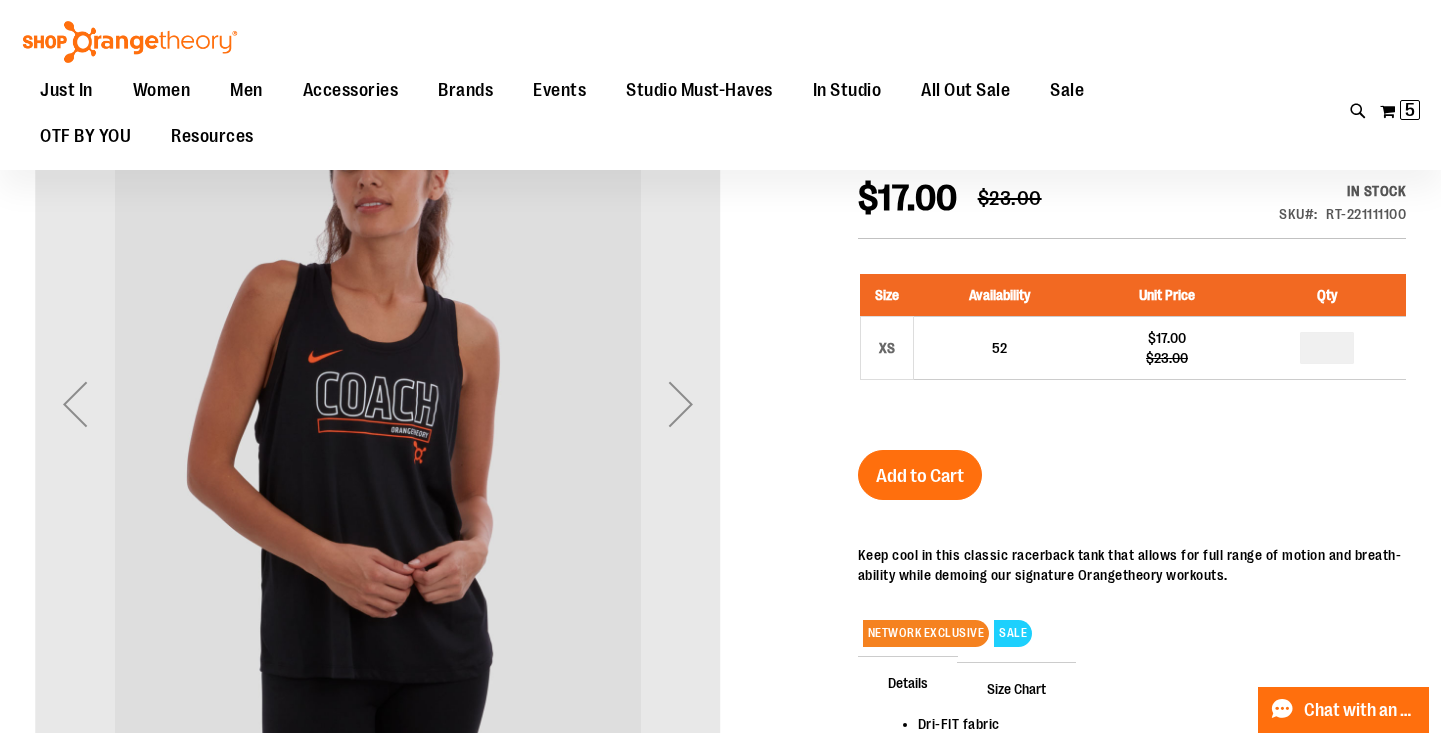 scroll, scrollTop: 214, scrollLeft: 0, axis: vertical 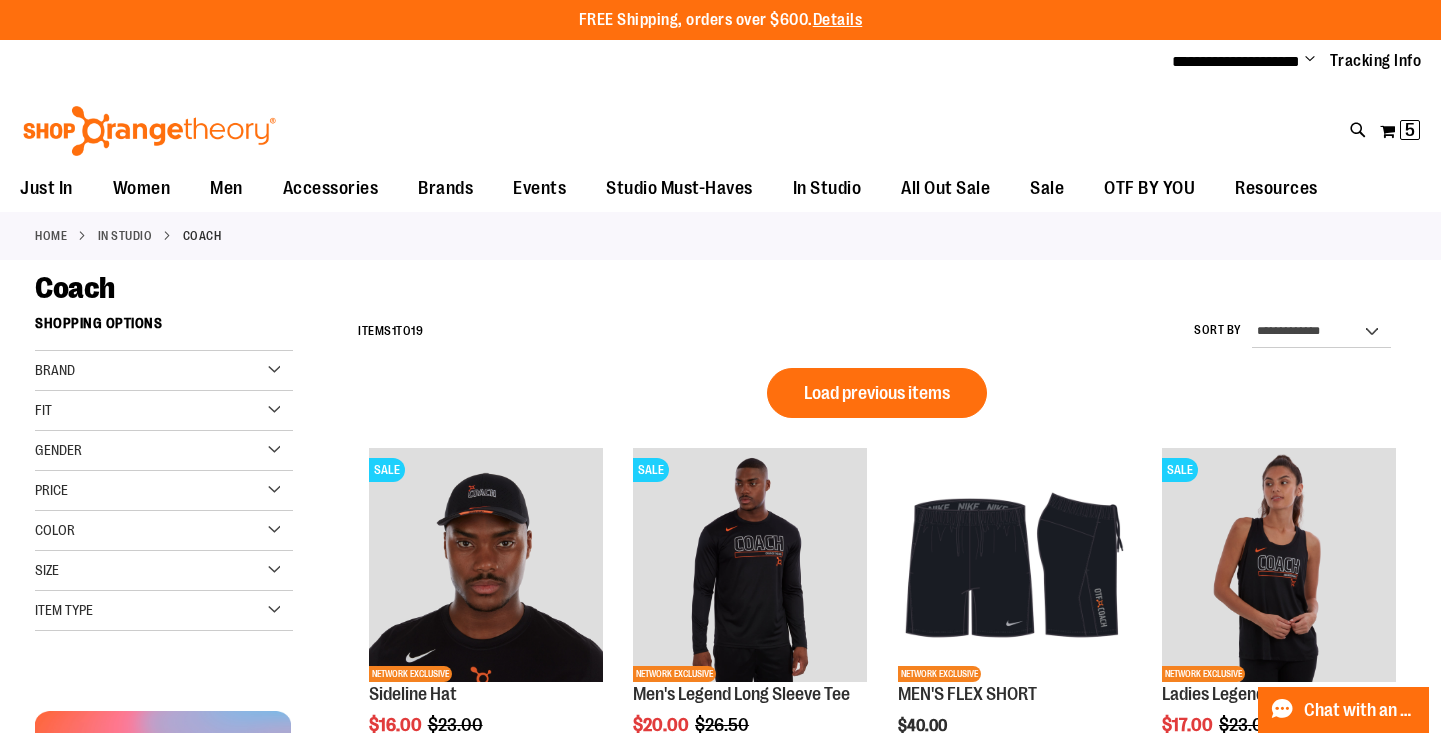 click on "Load previous items
SALE NETWORK EXCLUSIVE
Sideline Hat
Special Price
$16.00
Regular Price
$23.00
Quickview
In stock" at bounding box center (877, 780) 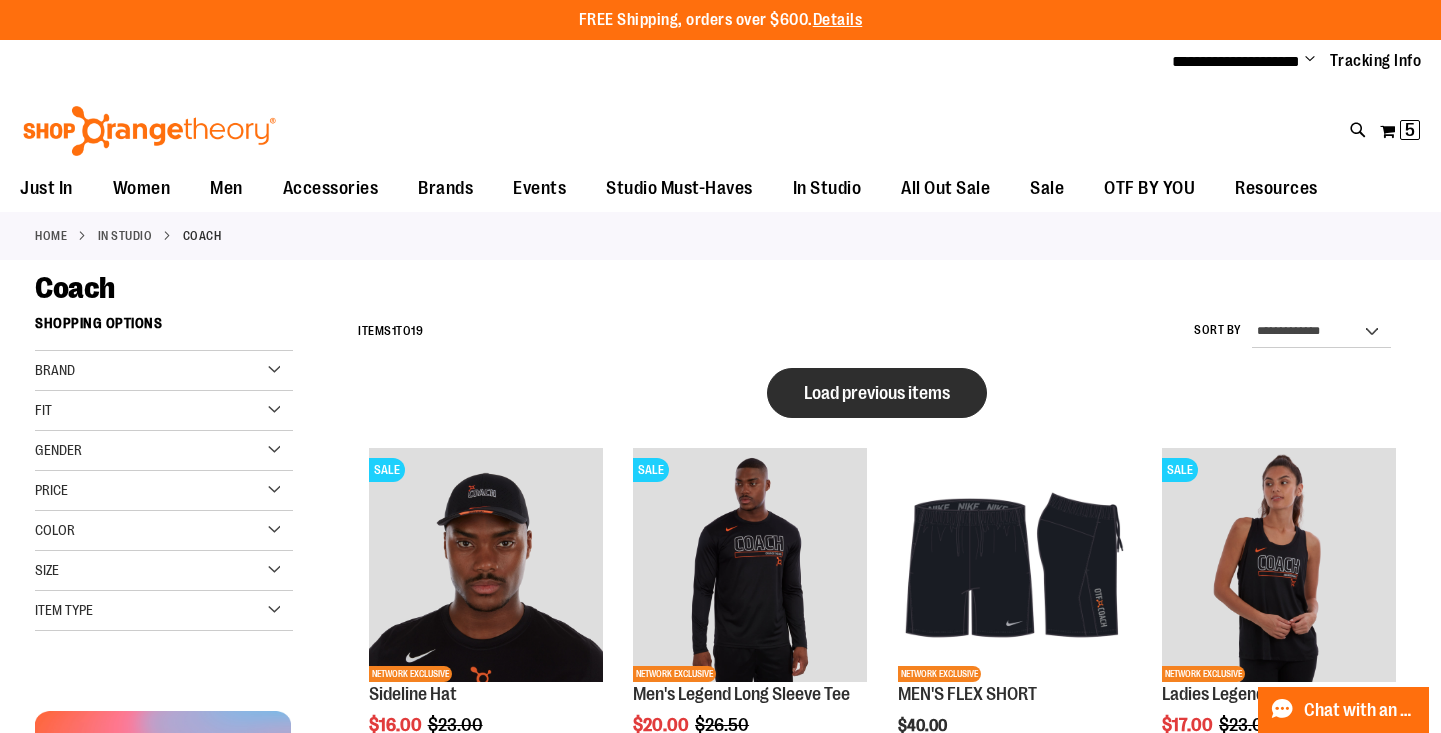 click on "Load previous items" at bounding box center (877, 393) 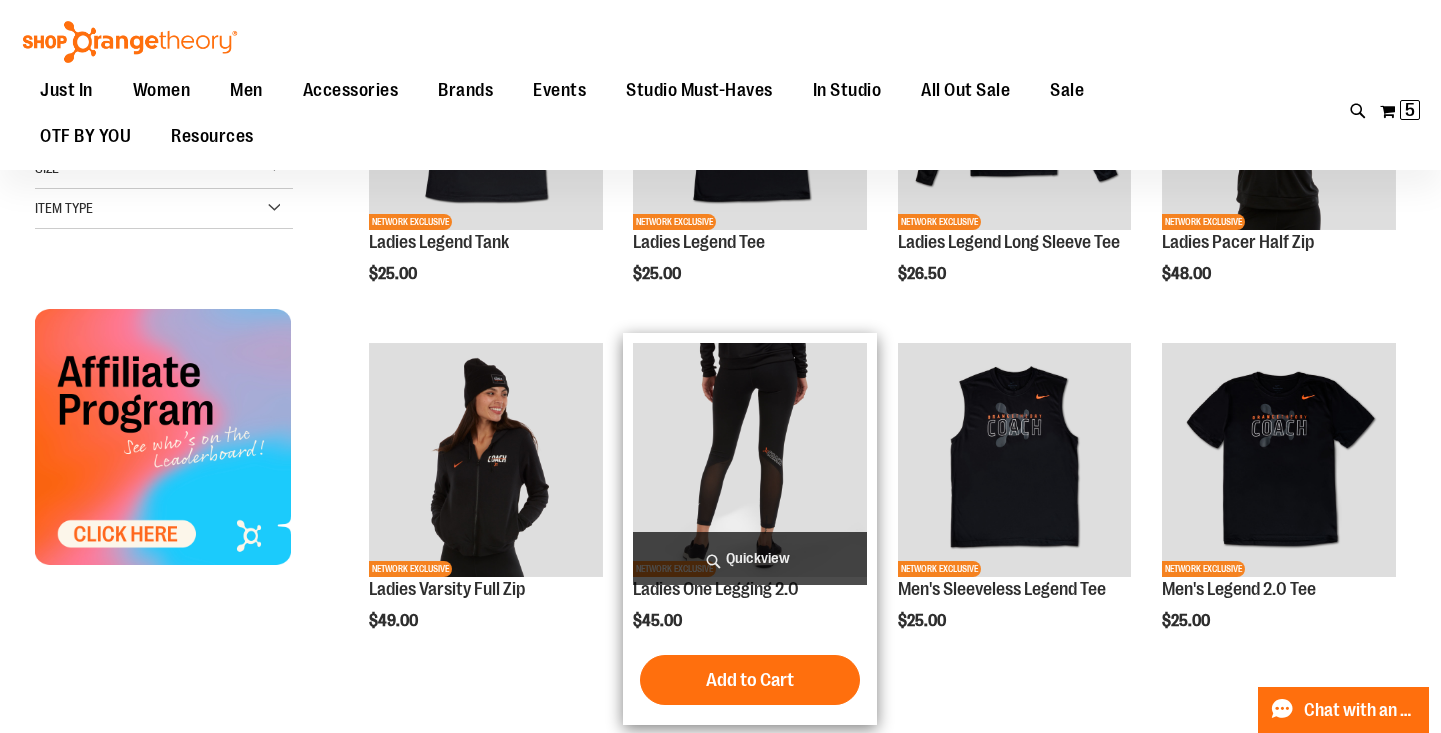 scroll, scrollTop: 198, scrollLeft: 0, axis: vertical 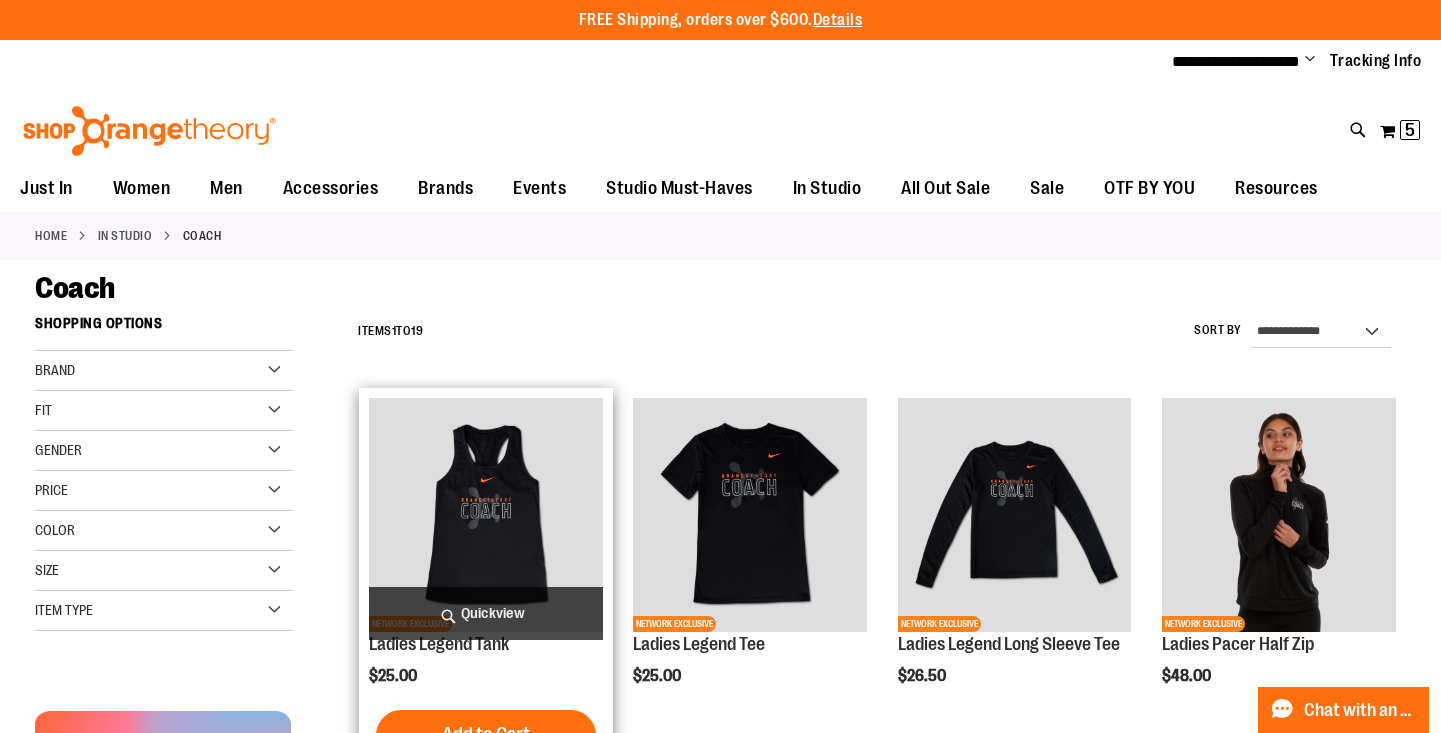 click at bounding box center [486, 515] 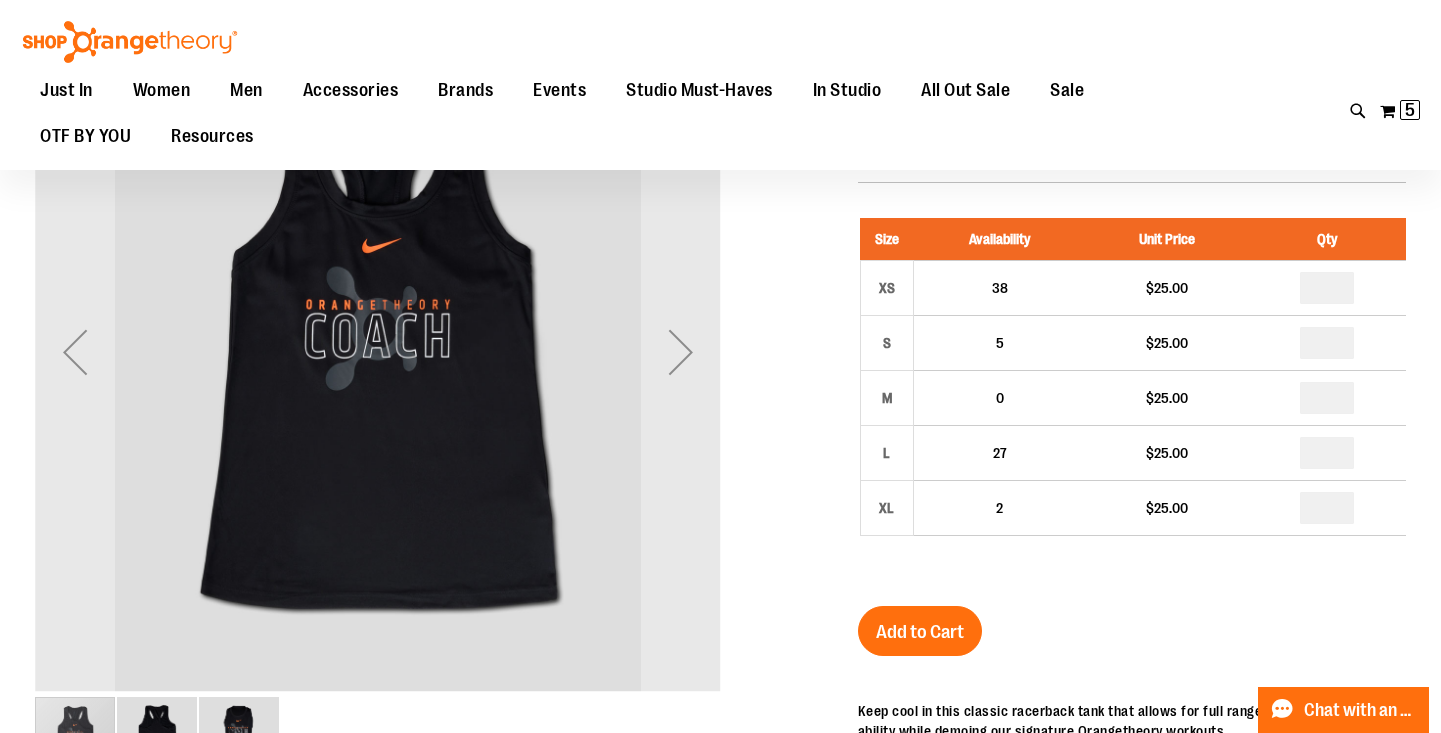scroll, scrollTop: 234, scrollLeft: 0, axis: vertical 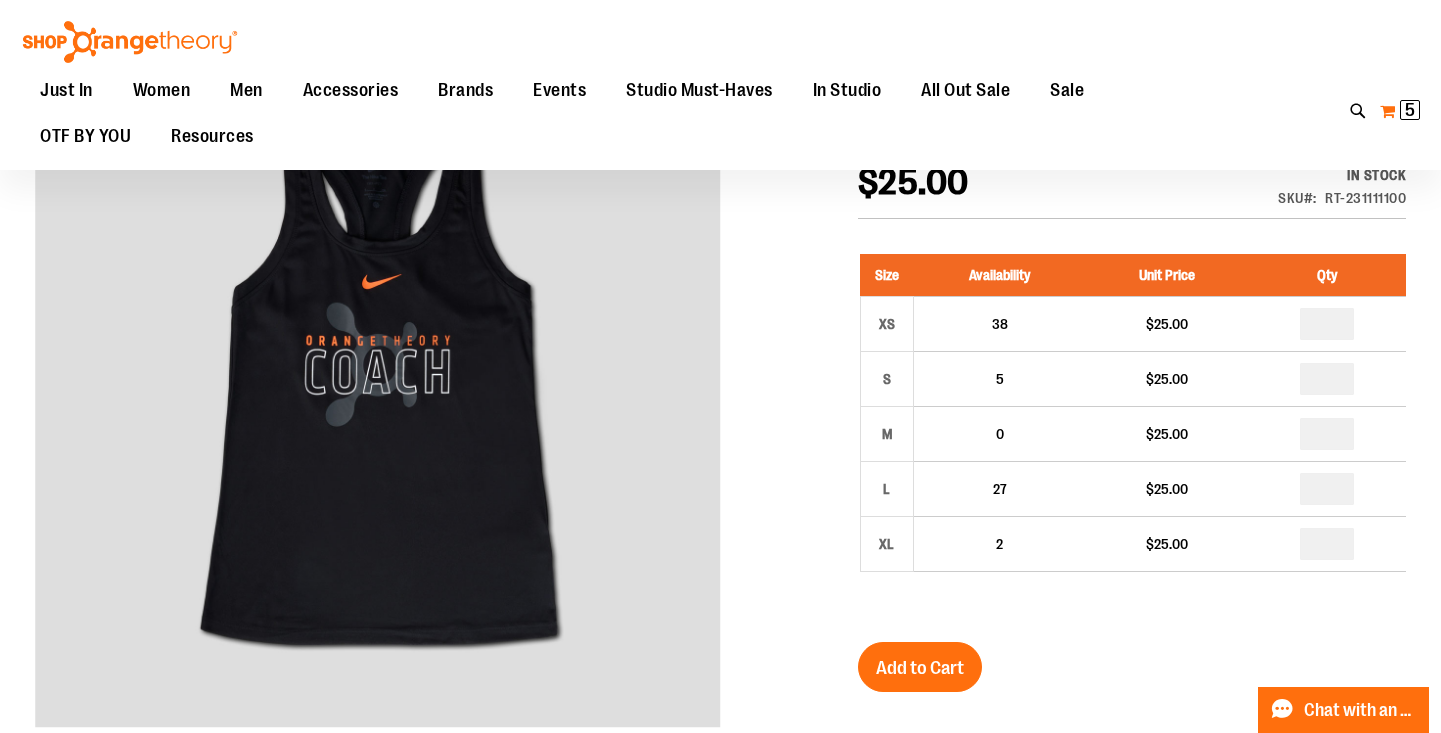click on "5
5
items" at bounding box center [1410, 110] 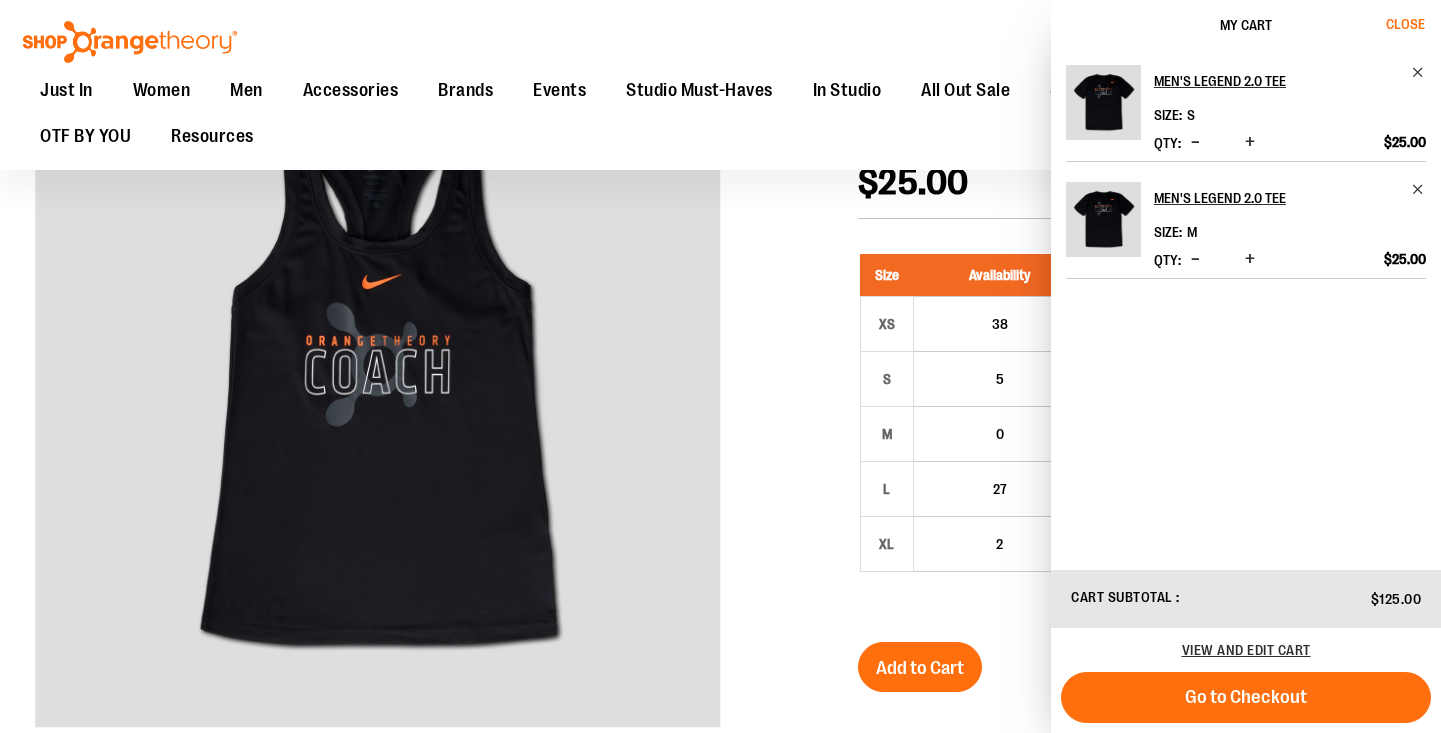 click on "Close" at bounding box center [1405, 24] 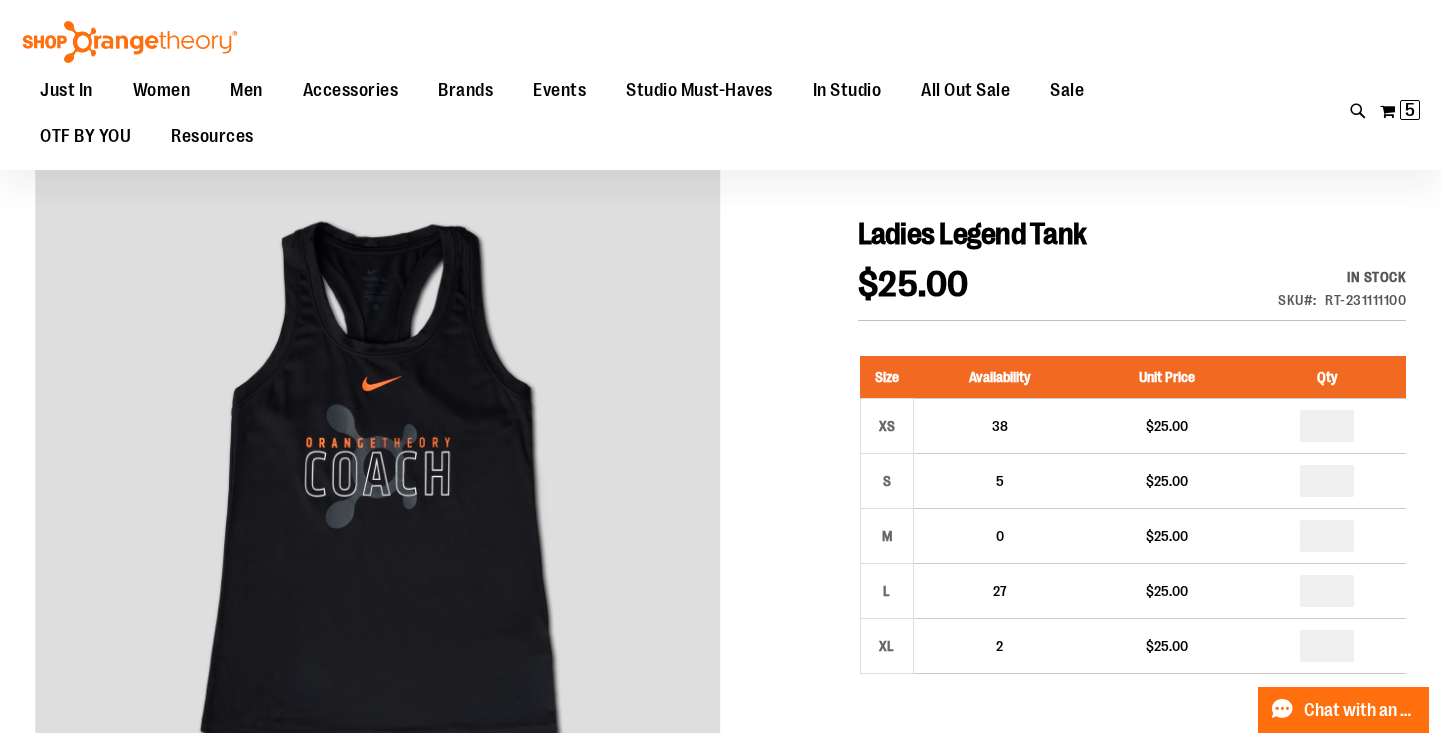 scroll, scrollTop: 124, scrollLeft: 0, axis: vertical 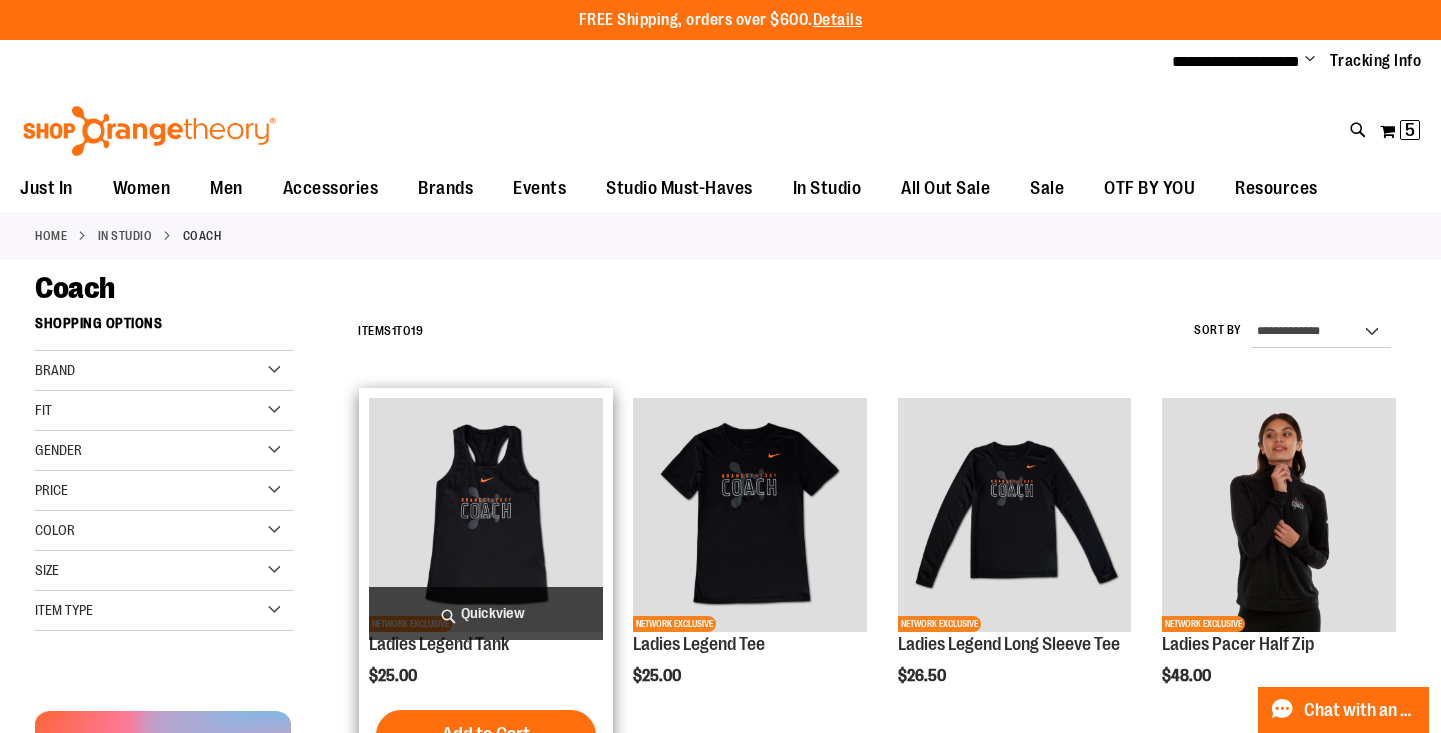 click at bounding box center [486, 515] 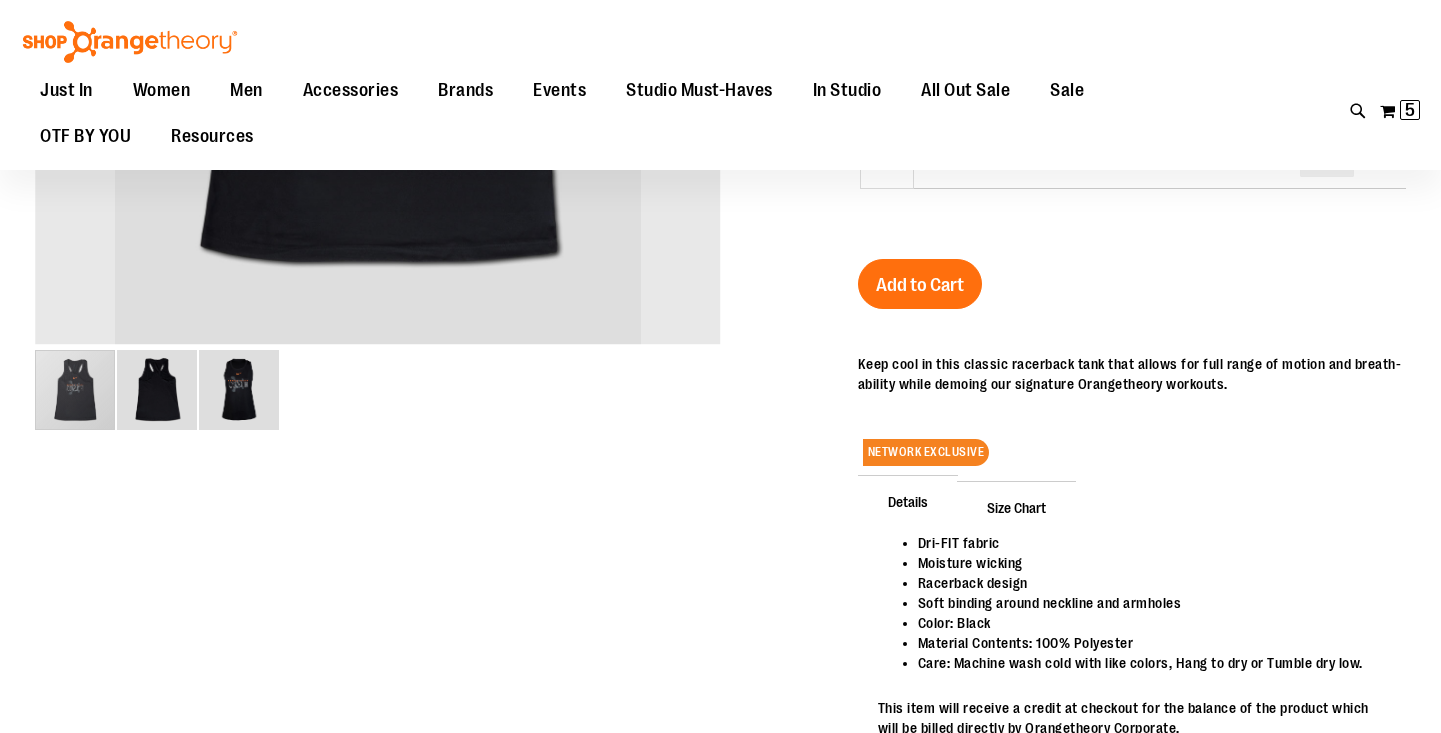 scroll, scrollTop: 36, scrollLeft: 0, axis: vertical 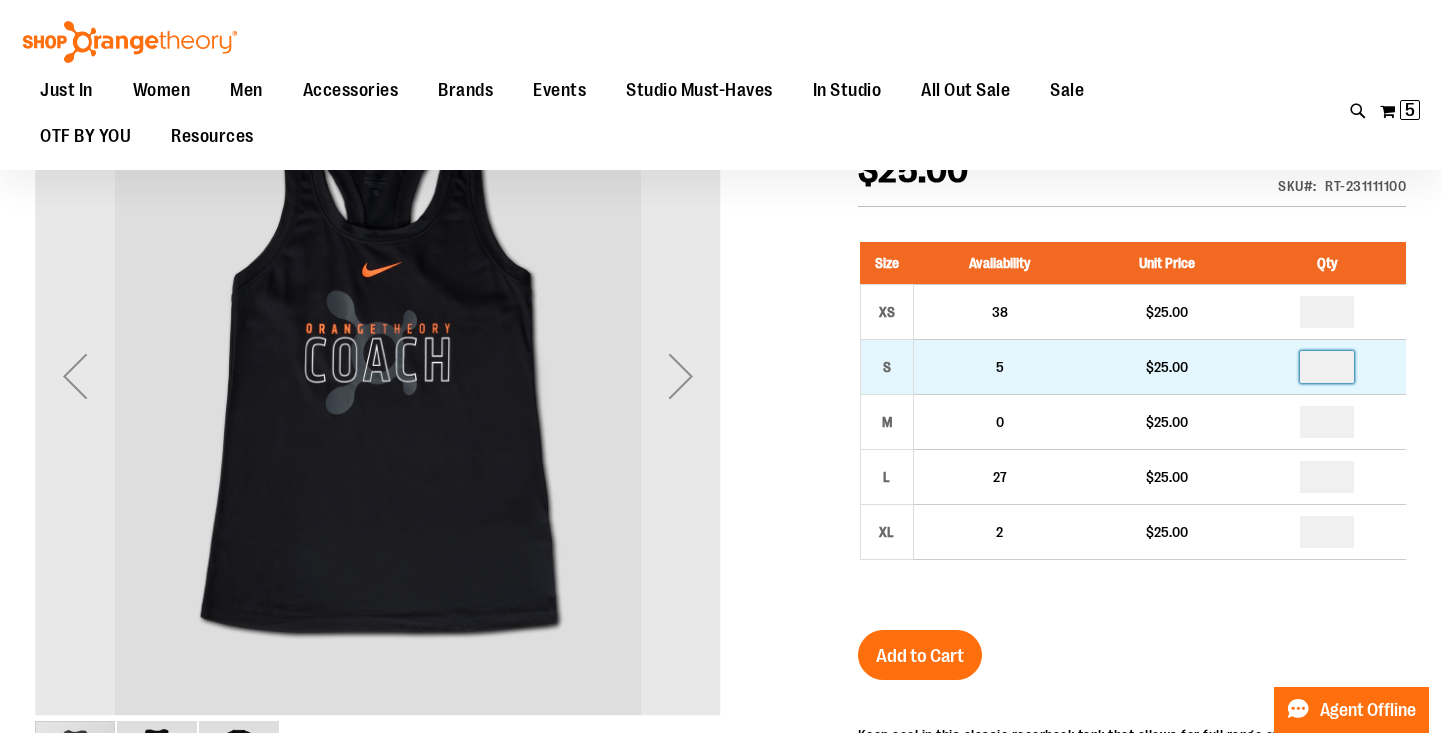 click on "*" at bounding box center [1327, 367] 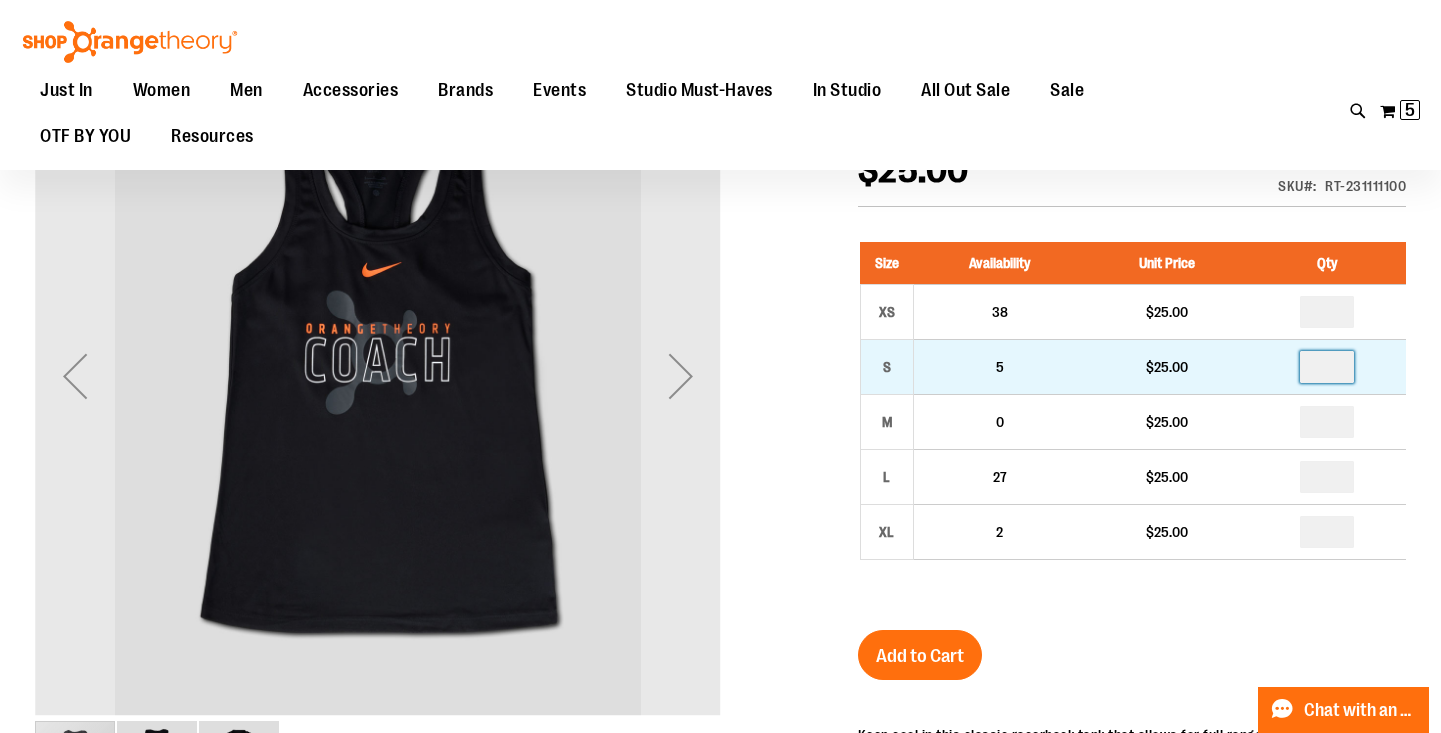 type on "*" 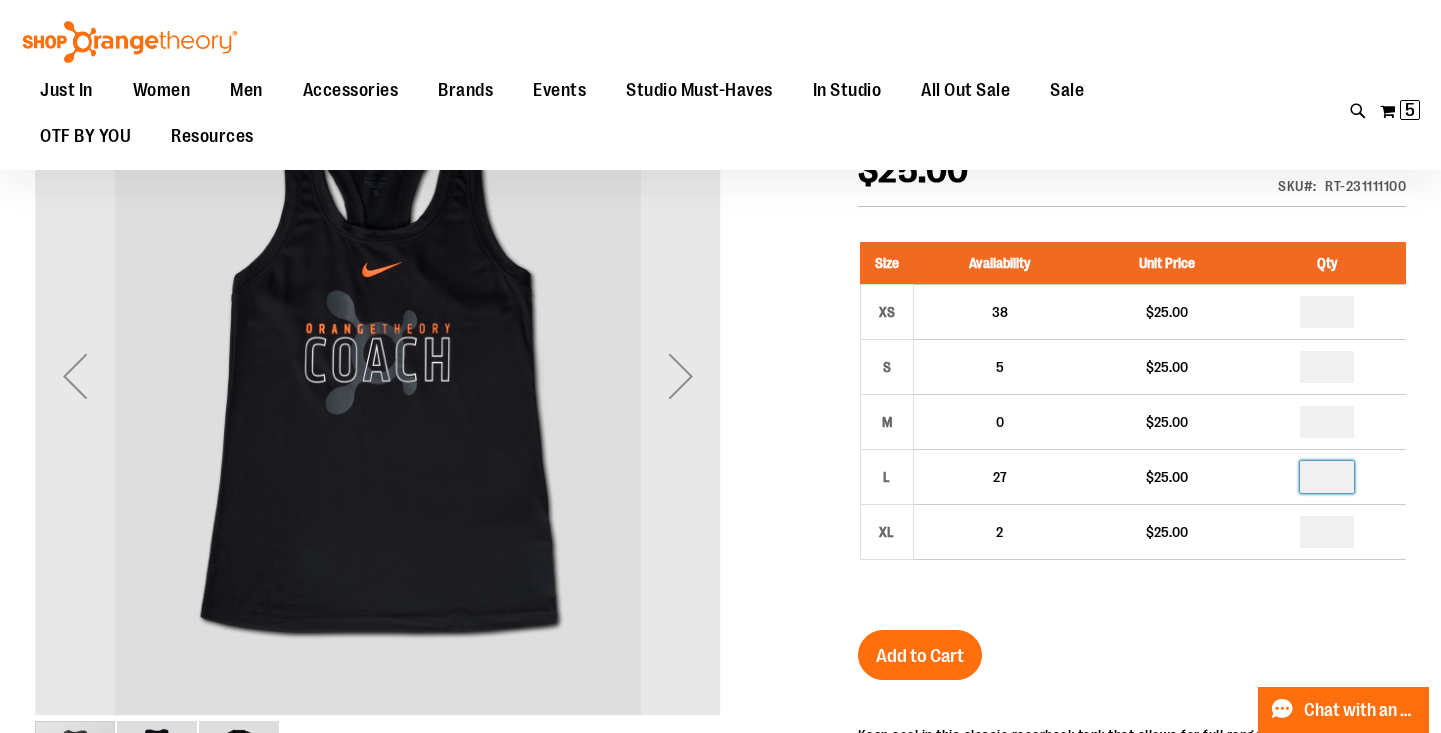 click at bounding box center (1327, 477) 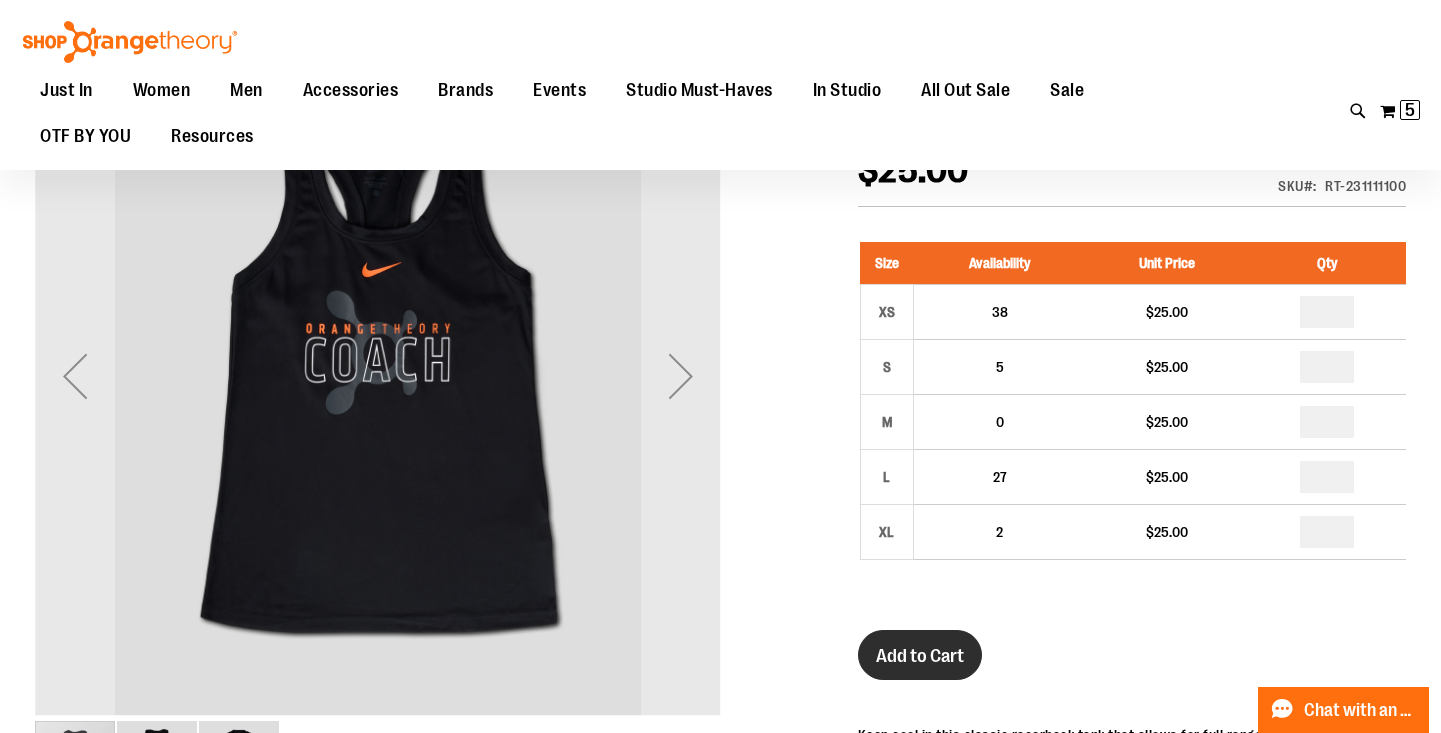 click on "Add to Cart" at bounding box center [920, 655] 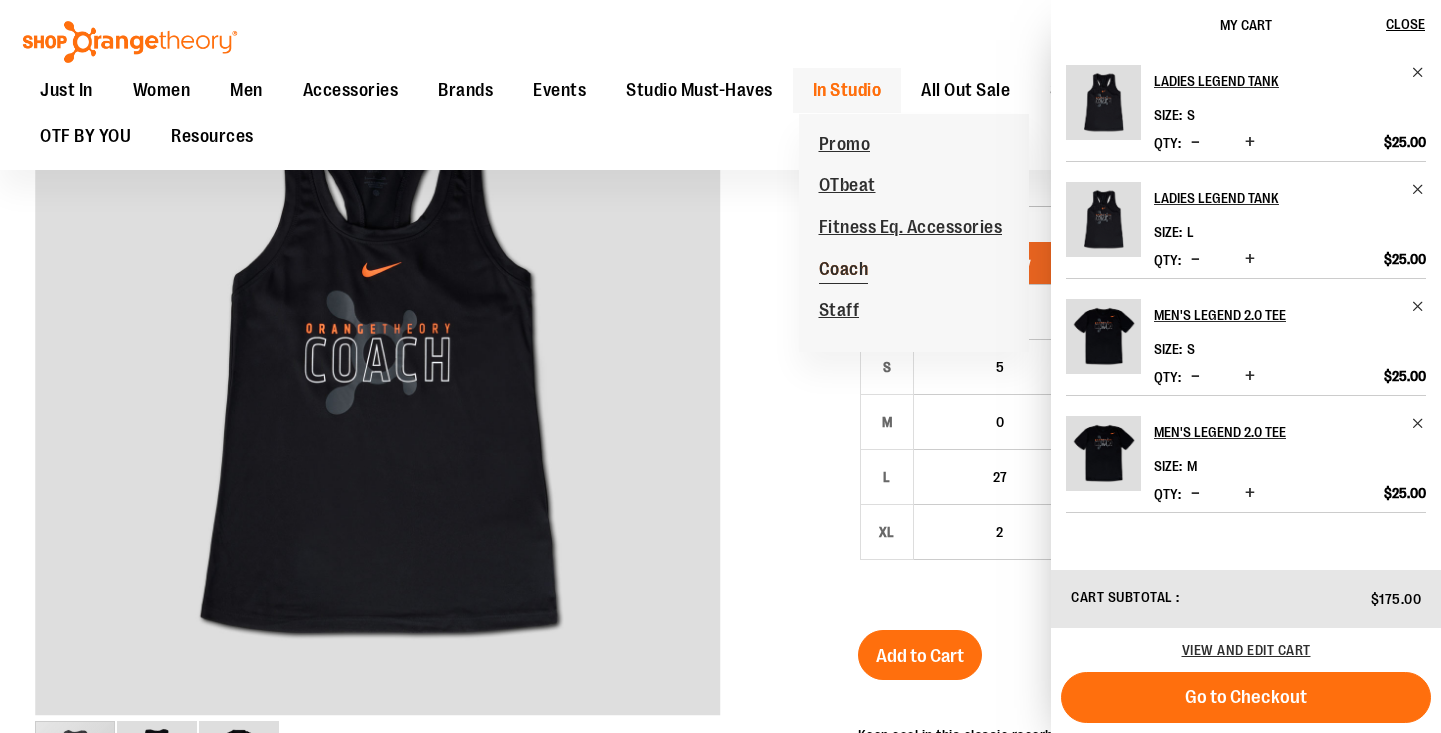 click on "Coach" at bounding box center [844, 271] 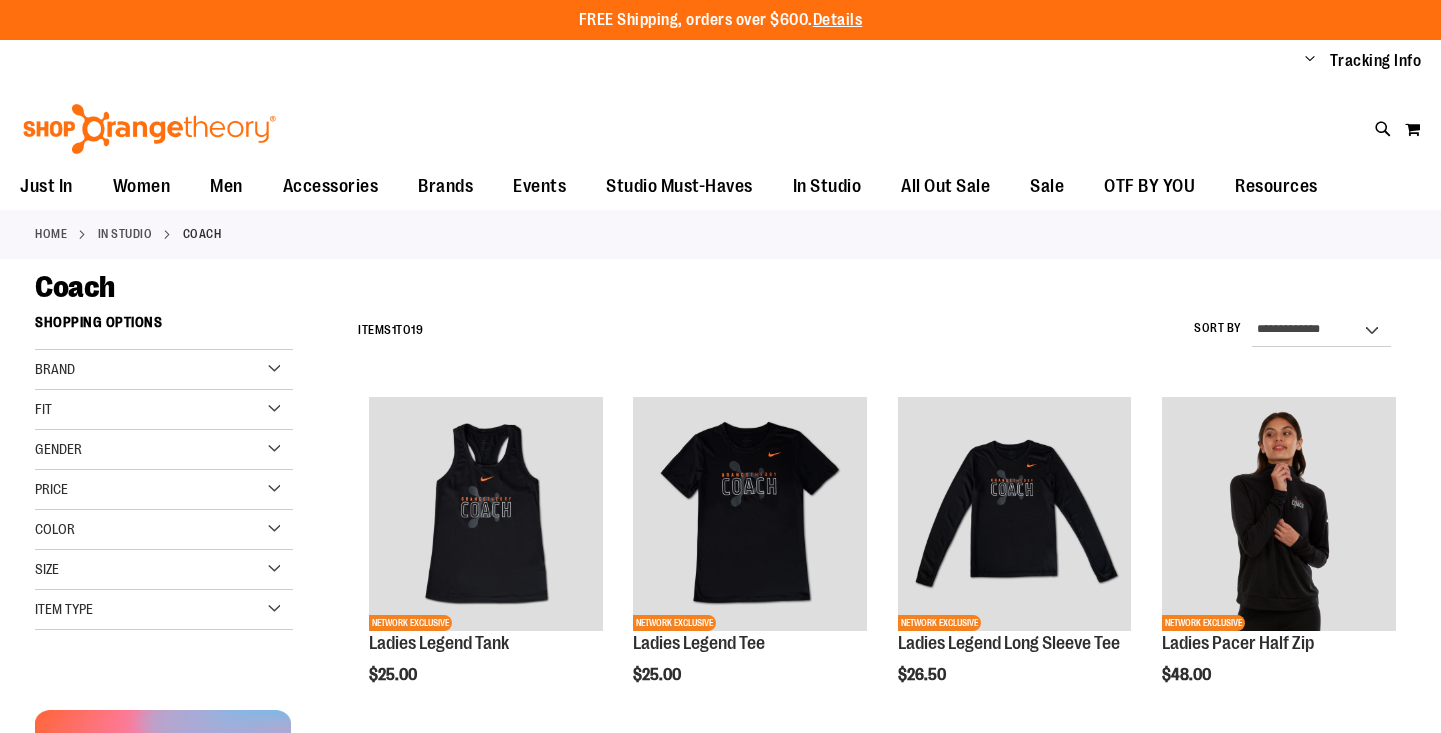 scroll, scrollTop: 0, scrollLeft: 0, axis: both 